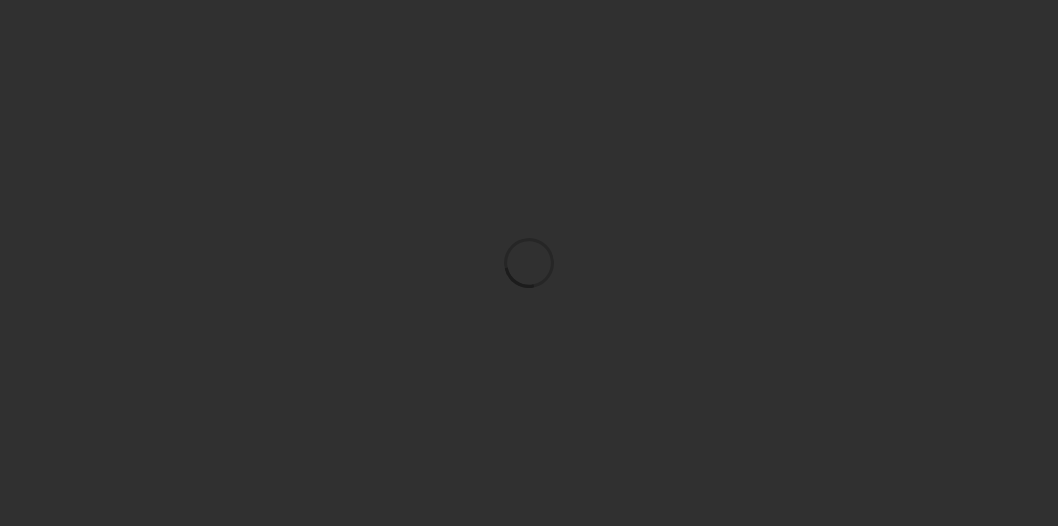 scroll, scrollTop: 0, scrollLeft: 0, axis: both 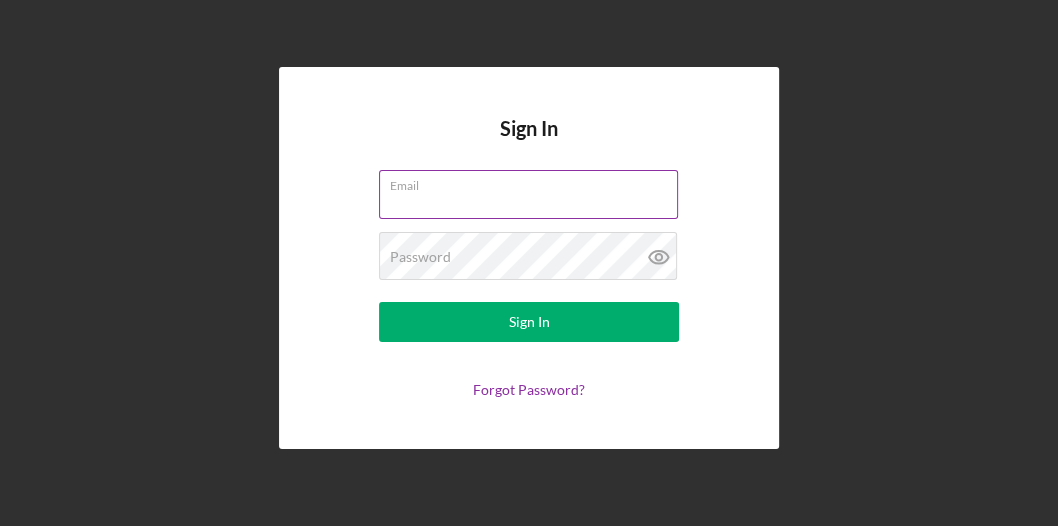 drag, startPoint x: 0, startPoint y: 0, endPoint x: 416, endPoint y: 203, distance: 462.88766 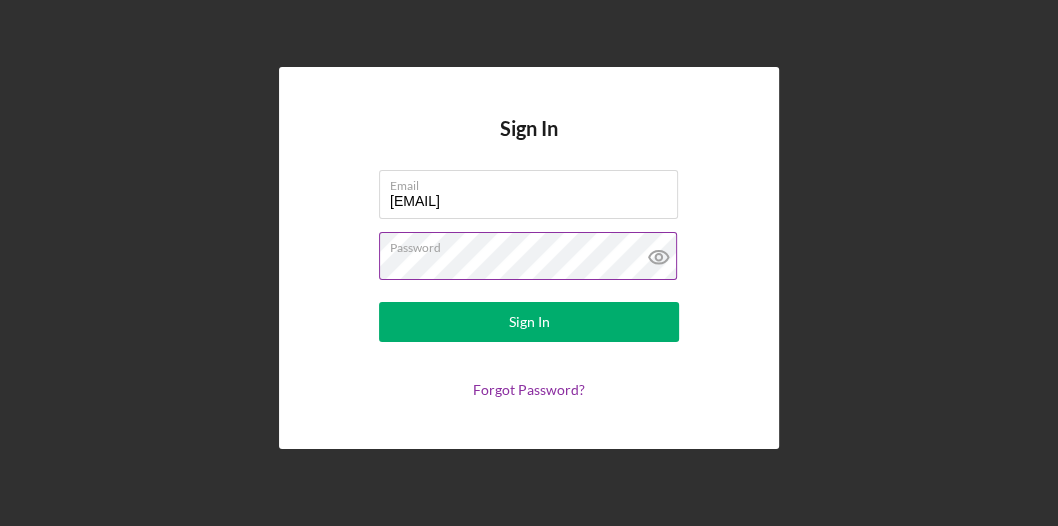 click on "Sign In" at bounding box center [529, 322] 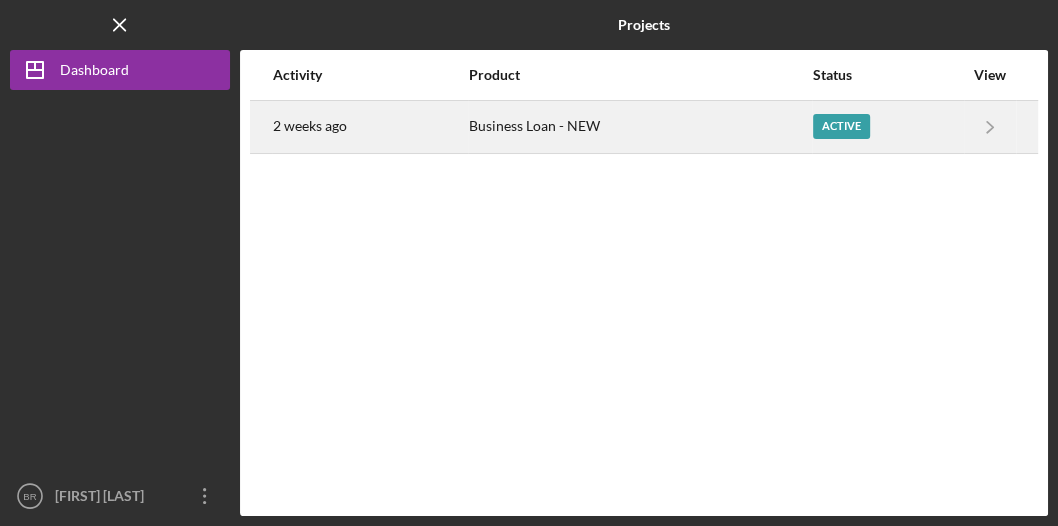 click on "Business Loan - NEW" at bounding box center [639, 127] 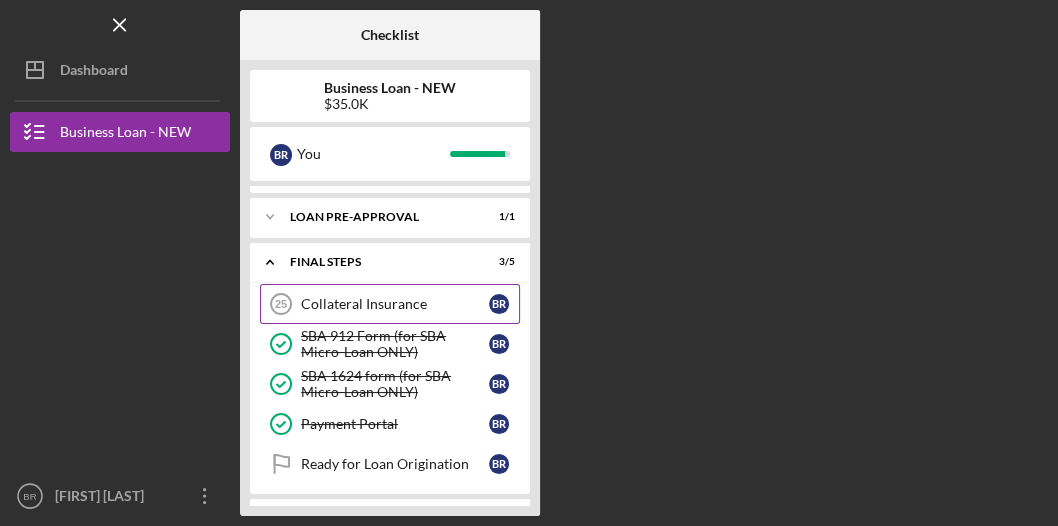 scroll, scrollTop: 160, scrollLeft: 0, axis: vertical 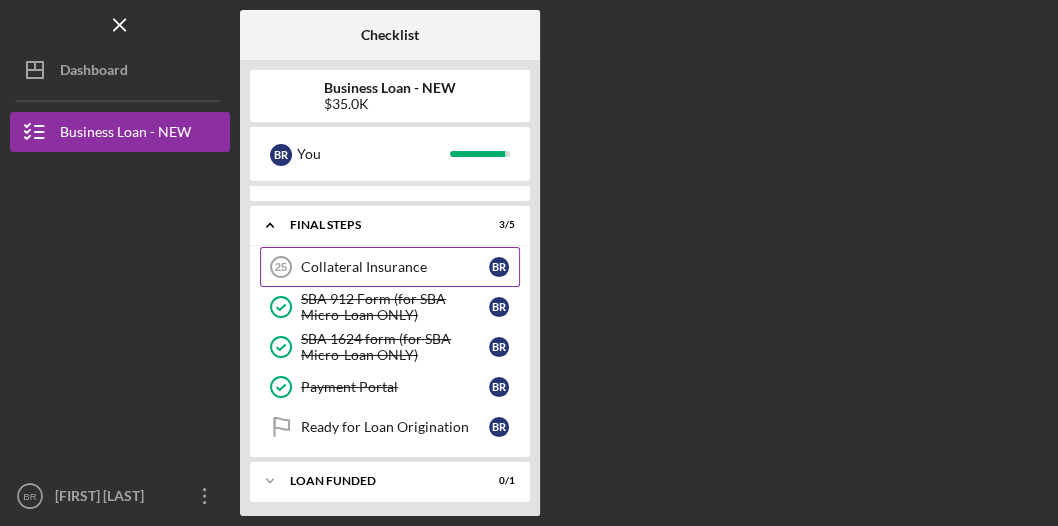click on "Collateral Insurance" at bounding box center [395, 267] 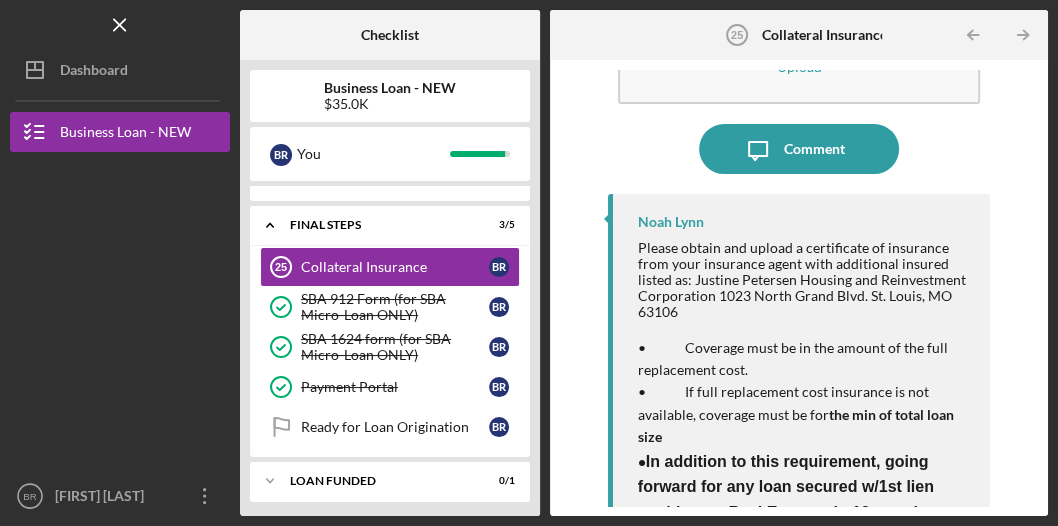 scroll, scrollTop: 324, scrollLeft: 0, axis: vertical 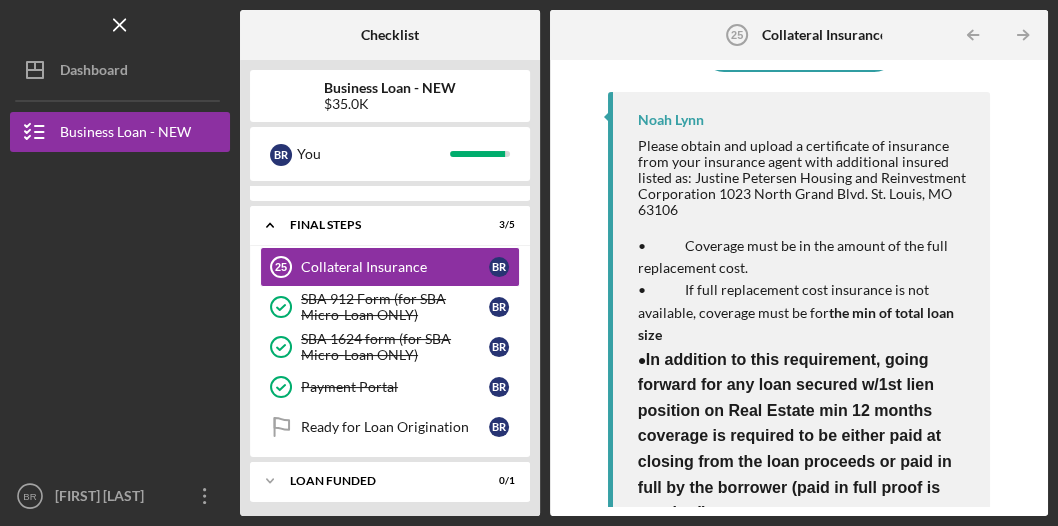 drag, startPoint x: 825, startPoint y: 161, endPoint x: 915, endPoint y: 206, distance: 100.62306 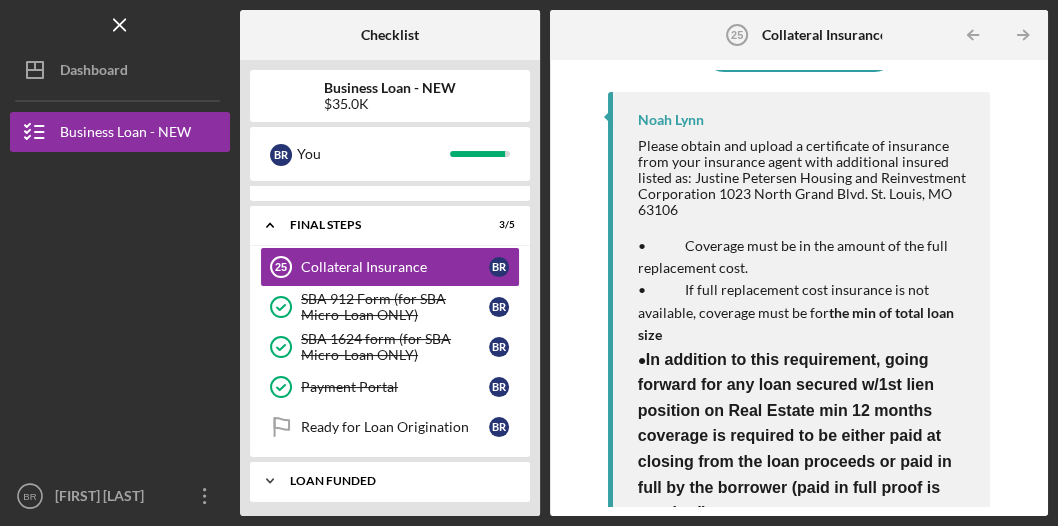 click on "LOAN FUNDED" at bounding box center [397, 481] 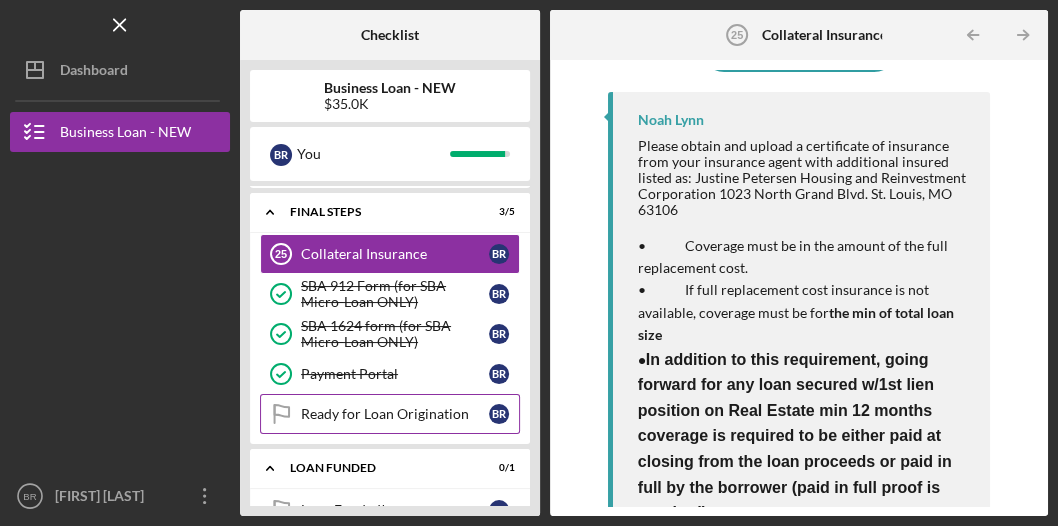 scroll, scrollTop: 210, scrollLeft: 0, axis: vertical 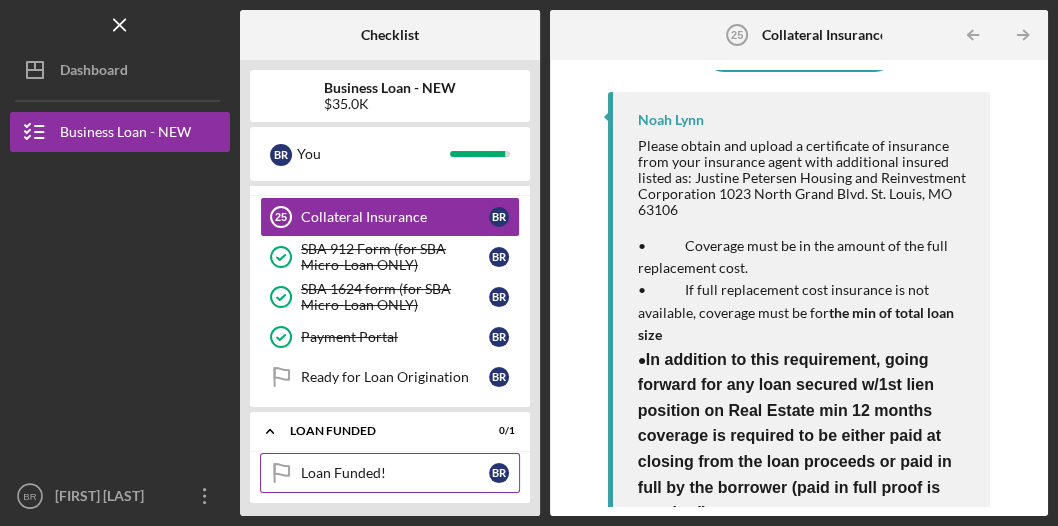 click on "Loan Funded!" at bounding box center (395, 473) 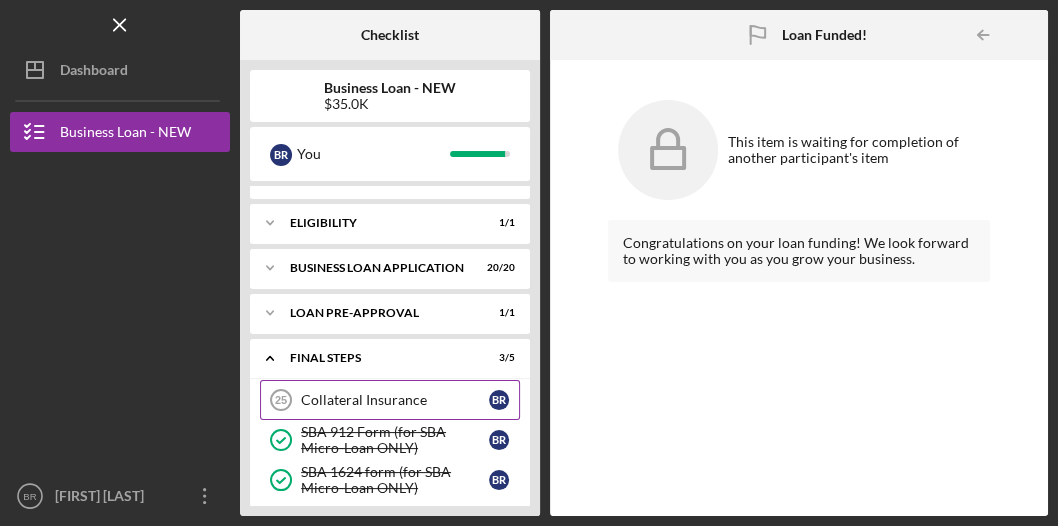 scroll, scrollTop: 0, scrollLeft: 0, axis: both 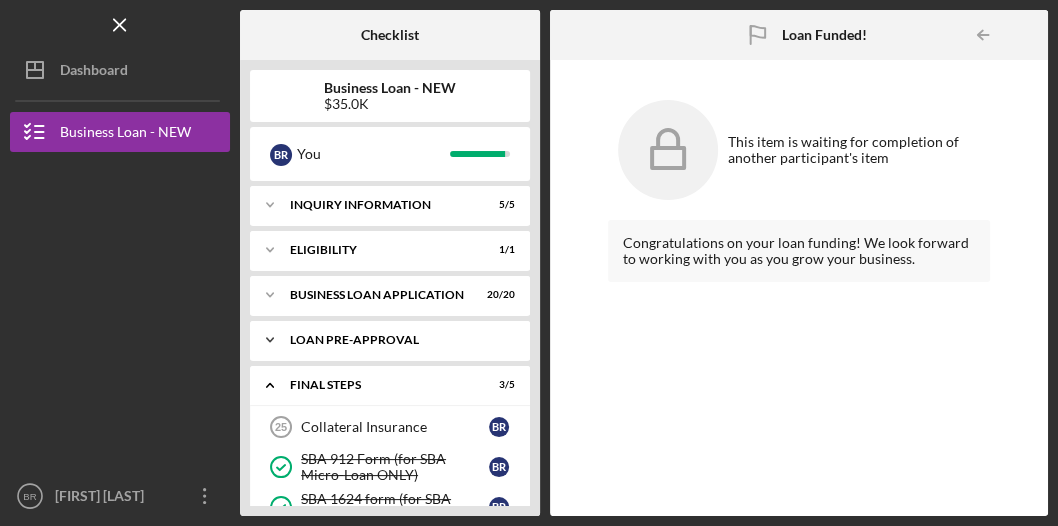 click on "LOAN PRE-APPROVAL" at bounding box center (397, 340) 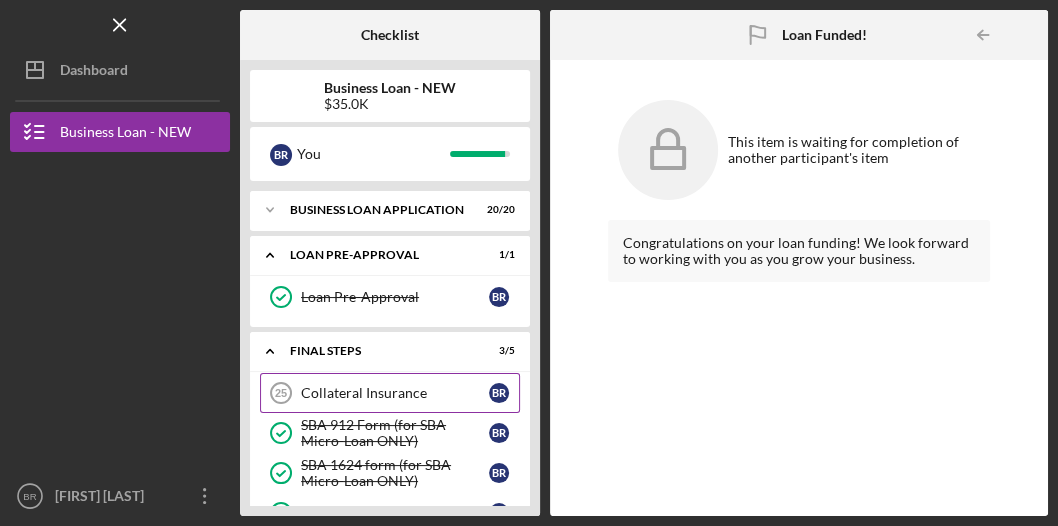 scroll, scrollTop: 111, scrollLeft: 0, axis: vertical 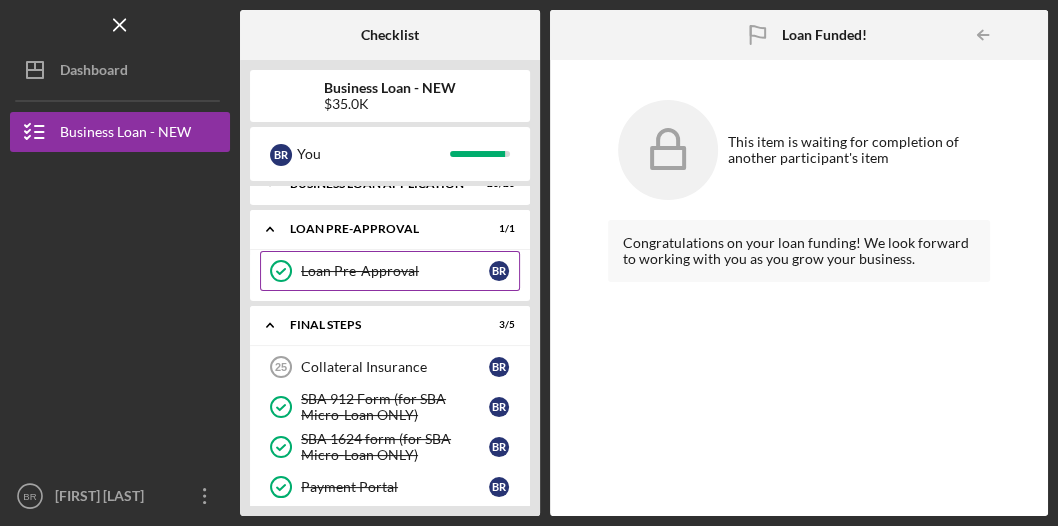 click on "Loan Pre-Approval" at bounding box center [395, 271] 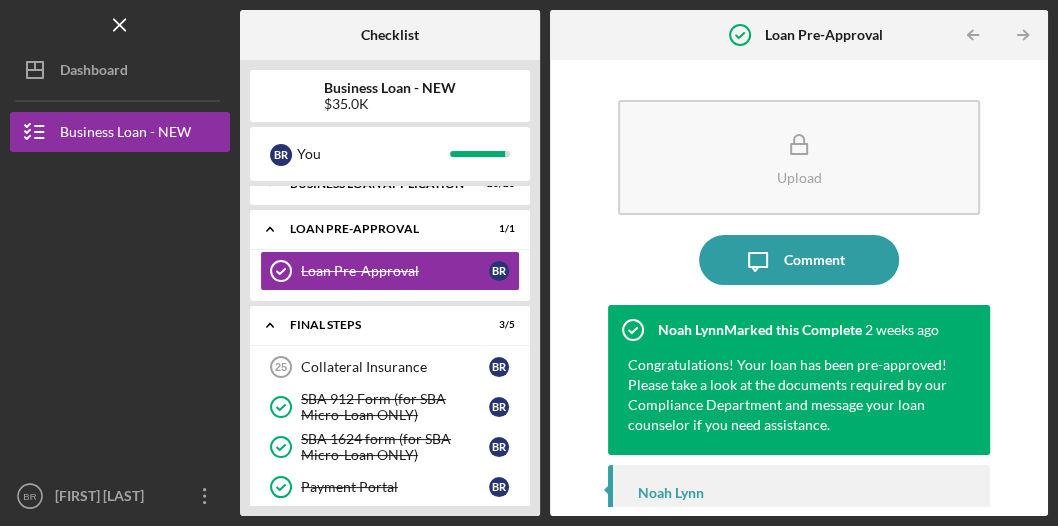 scroll, scrollTop: 127, scrollLeft: 0, axis: vertical 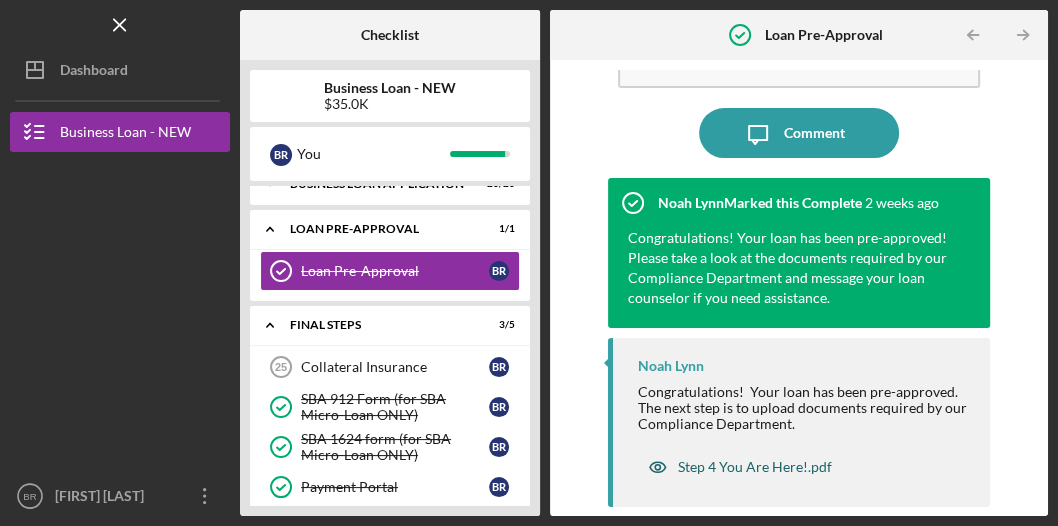 click on "Step 4 You Are Here!.pdf" at bounding box center (755, 467) 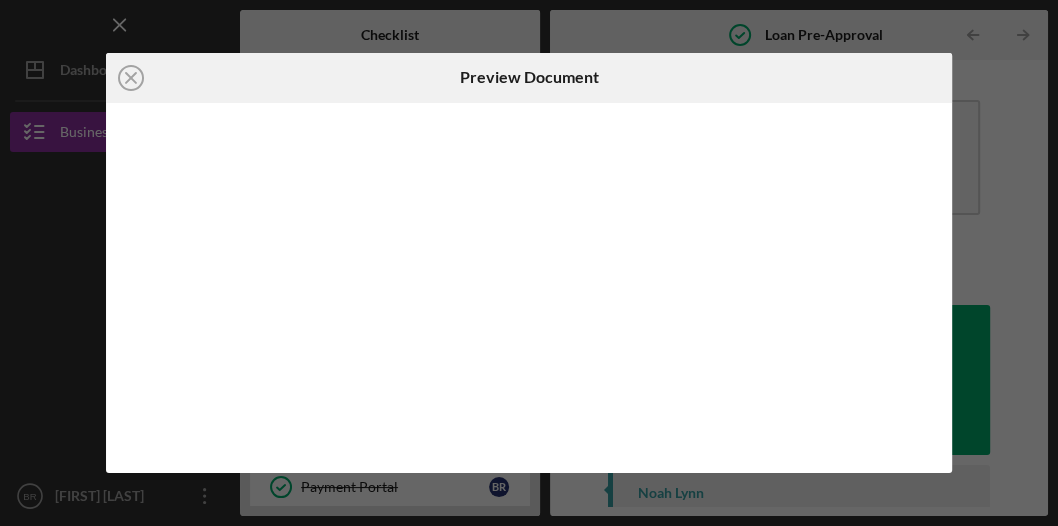 scroll, scrollTop: 127, scrollLeft: 0, axis: vertical 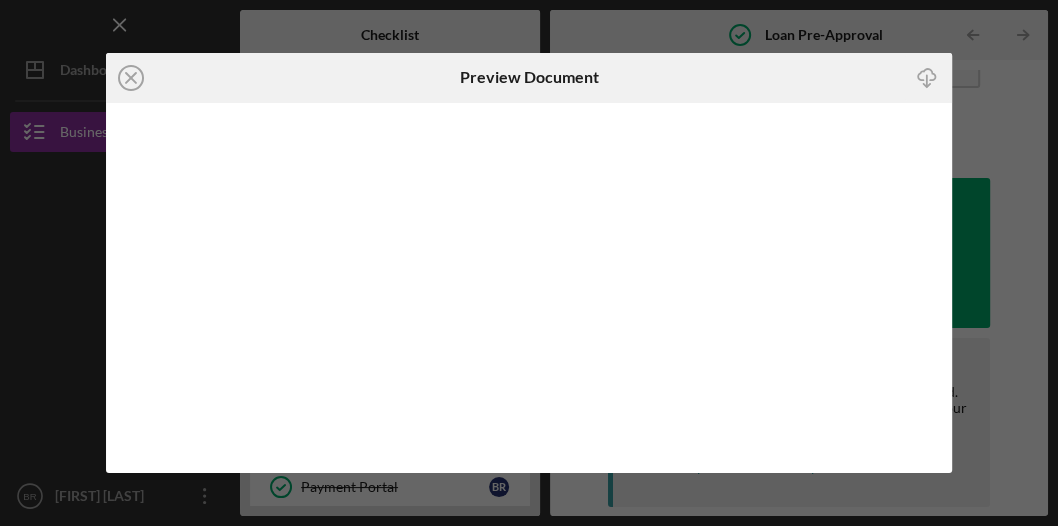 click on "Icon/Close Preview Document Icon/Download" at bounding box center [529, 263] 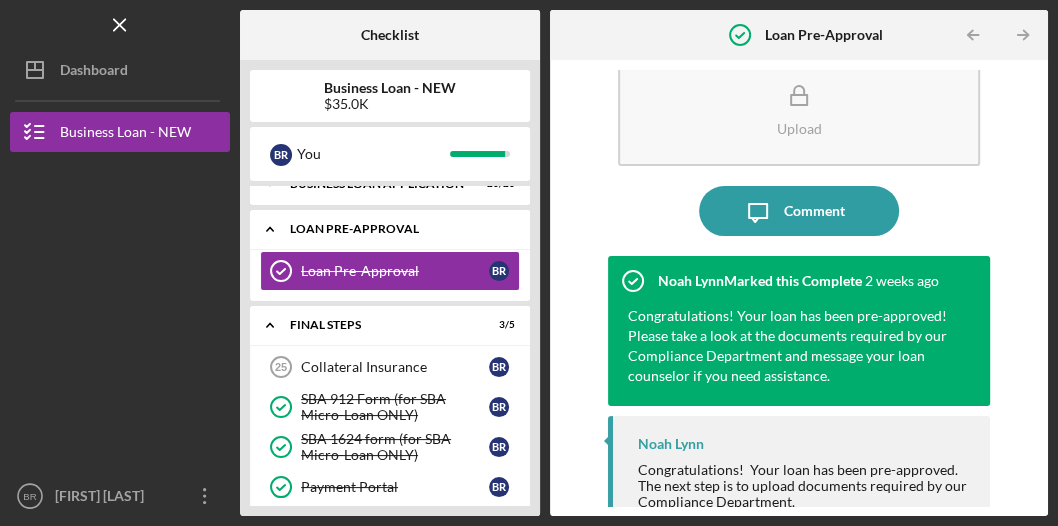 scroll, scrollTop: 0, scrollLeft: 0, axis: both 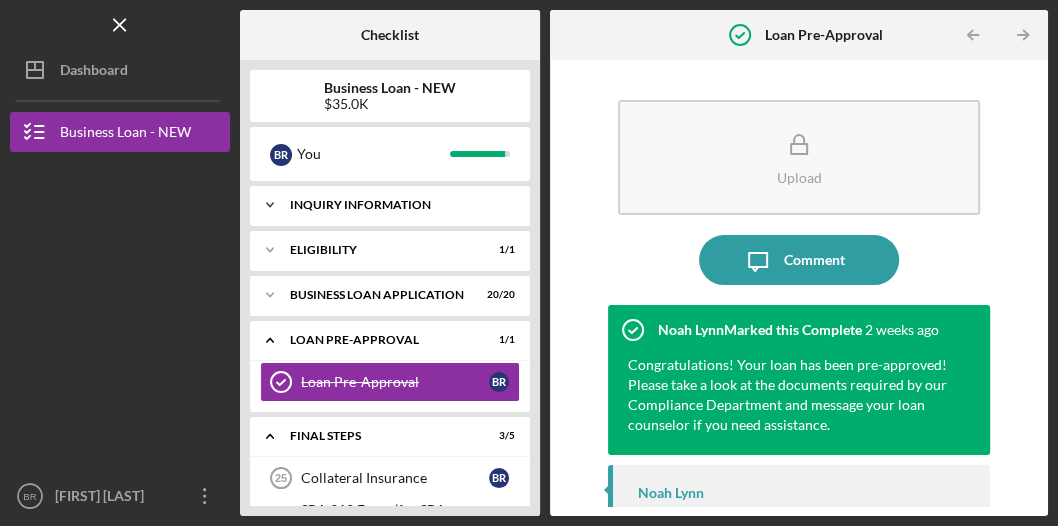 click on "Icon/Expander INQUIRY INFORMATION 5 / 5" at bounding box center [390, 205] 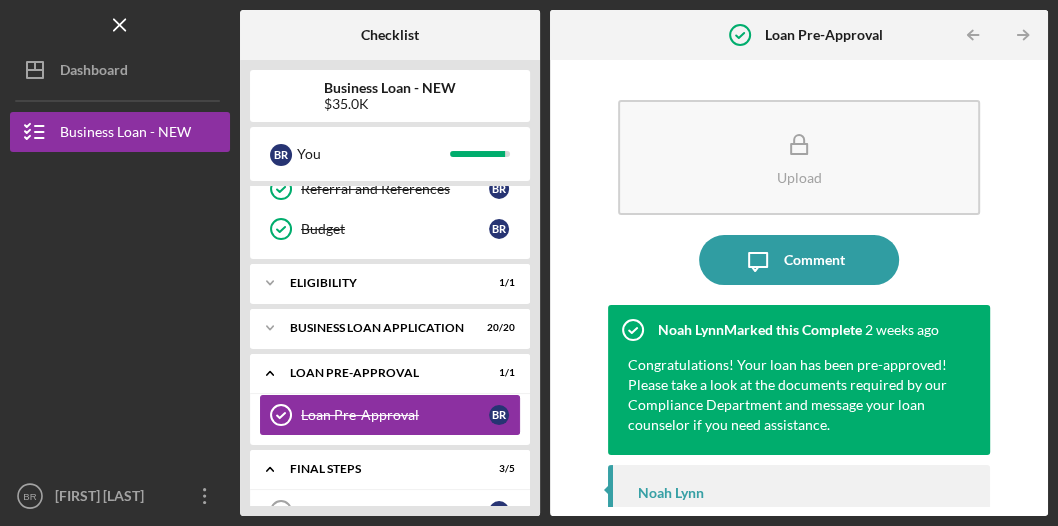 scroll, scrollTop: 222, scrollLeft: 0, axis: vertical 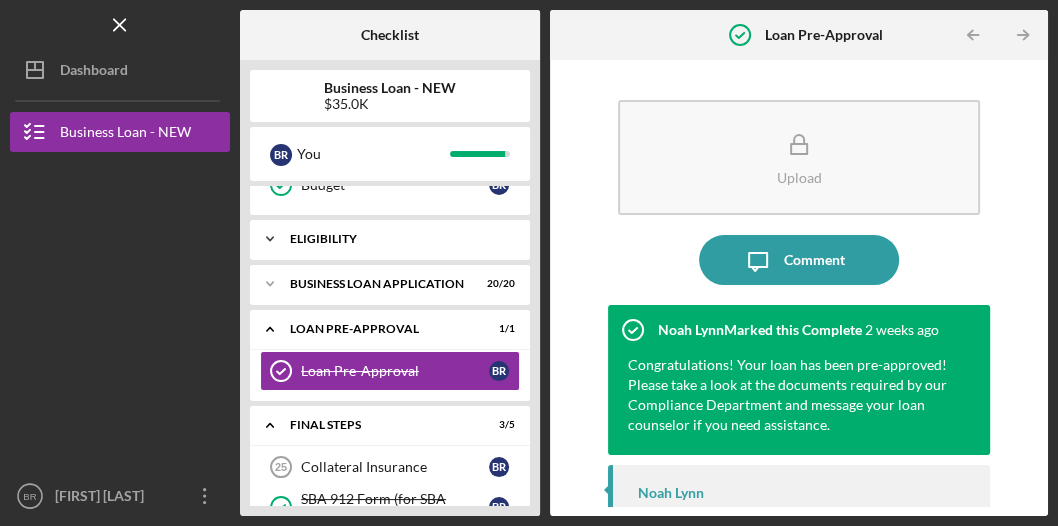 click on "Icon/Expander ELIGIBILITY  1 / 1" at bounding box center (390, 239) 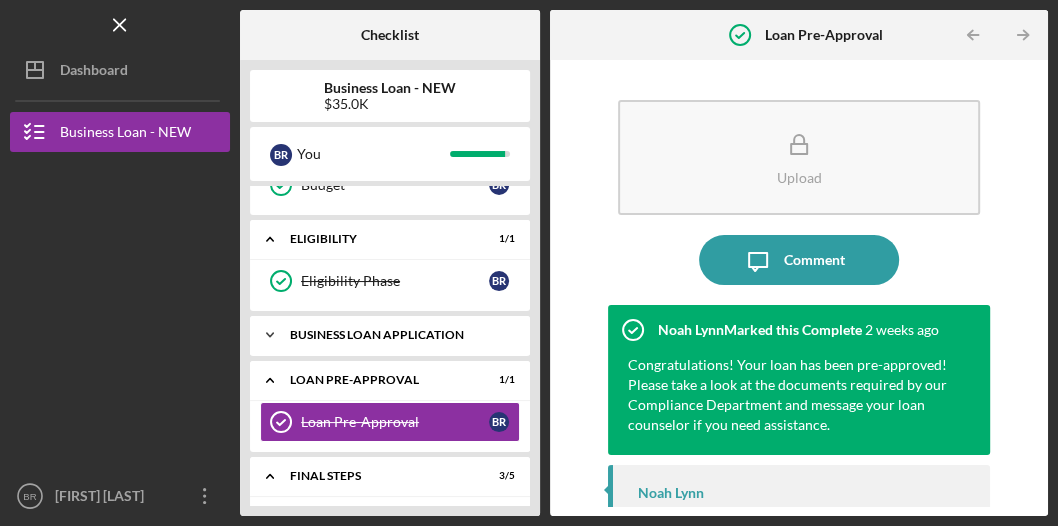 click on "BUSINESS LOAN APPLICATION" at bounding box center [397, 335] 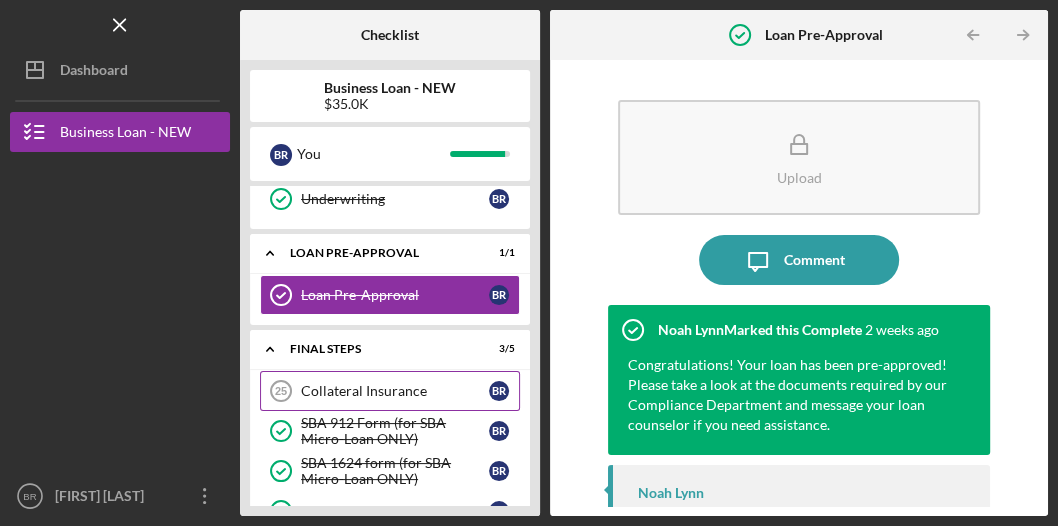 scroll, scrollTop: 1222, scrollLeft: 0, axis: vertical 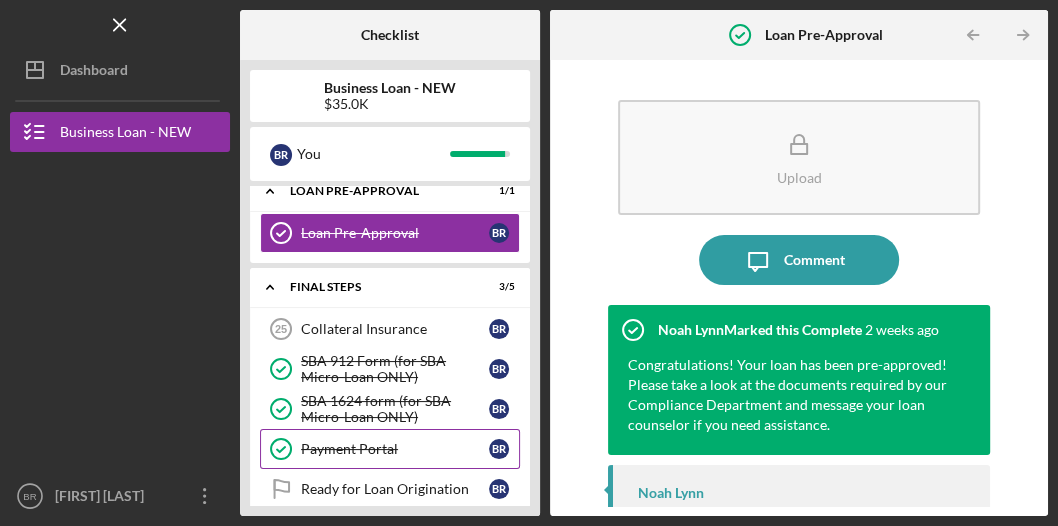 click on "Payment Portal" at bounding box center [395, 449] 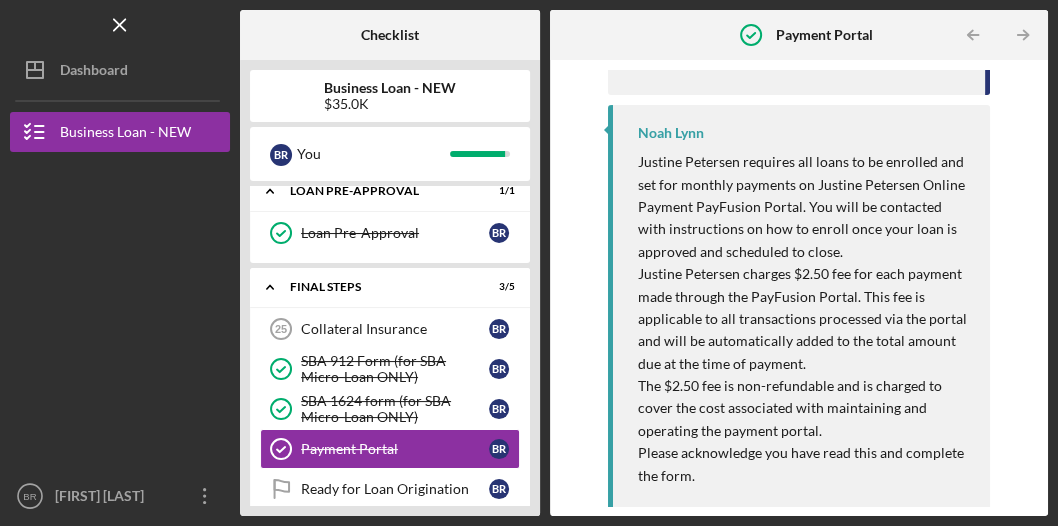 scroll, scrollTop: 351, scrollLeft: 0, axis: vertical 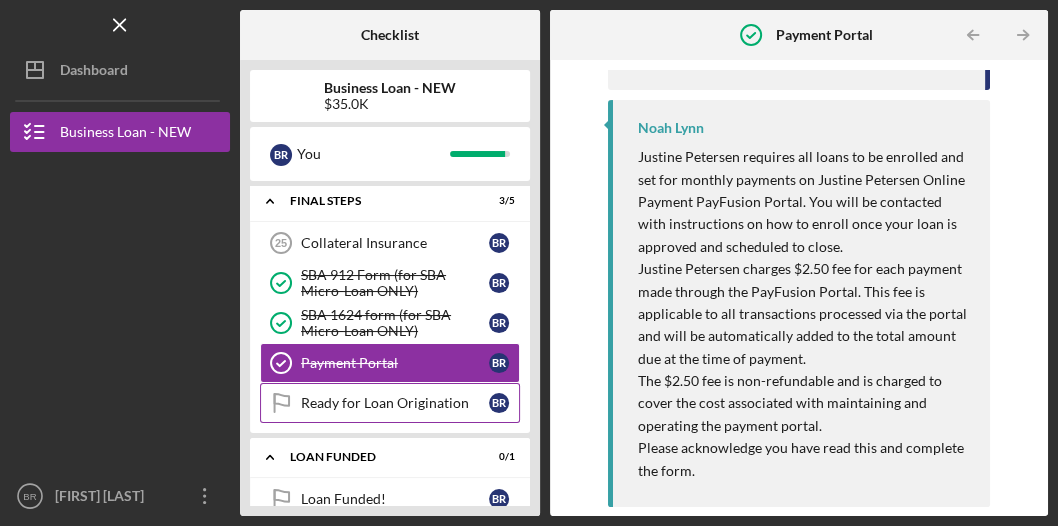 click on "Ready for Loan Origination" at bounding box center (395, 403) 